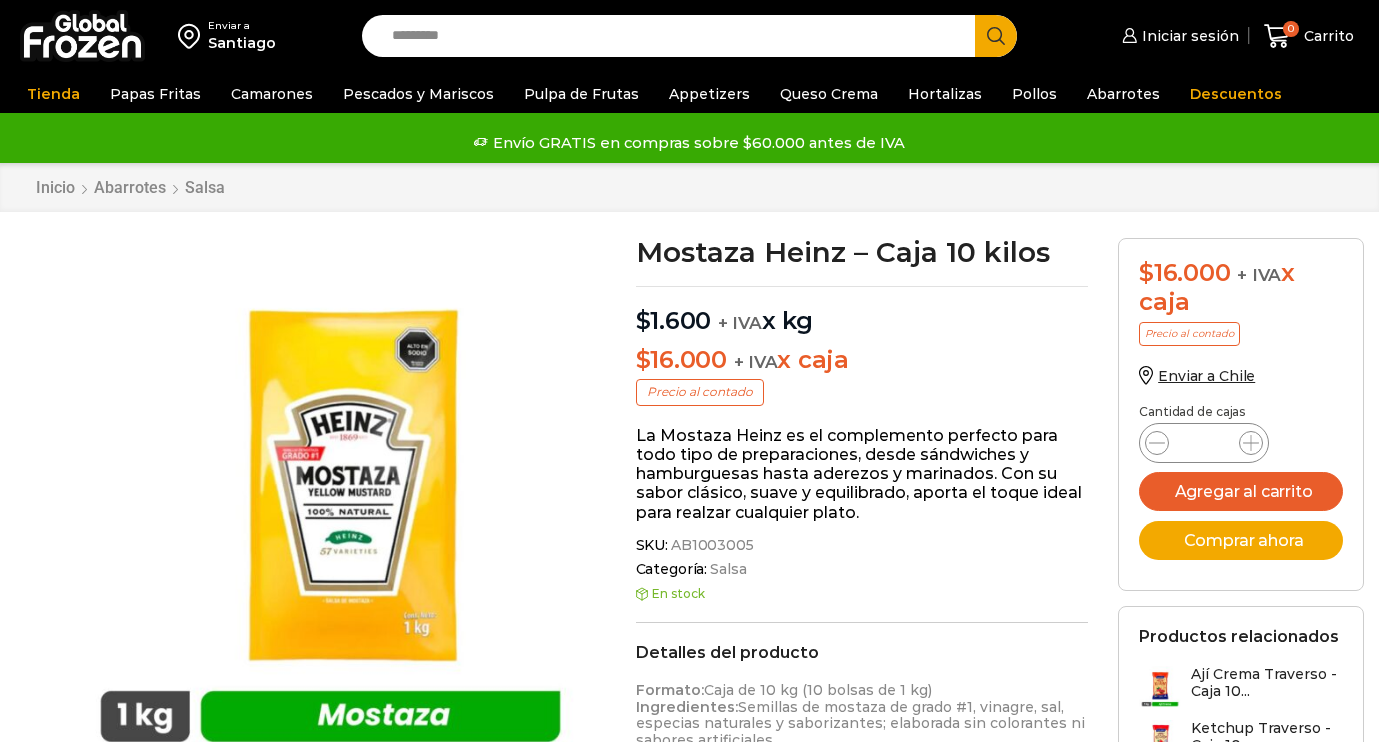 scroll, scrollTop: 0, scrollLeft: 0, axis: both 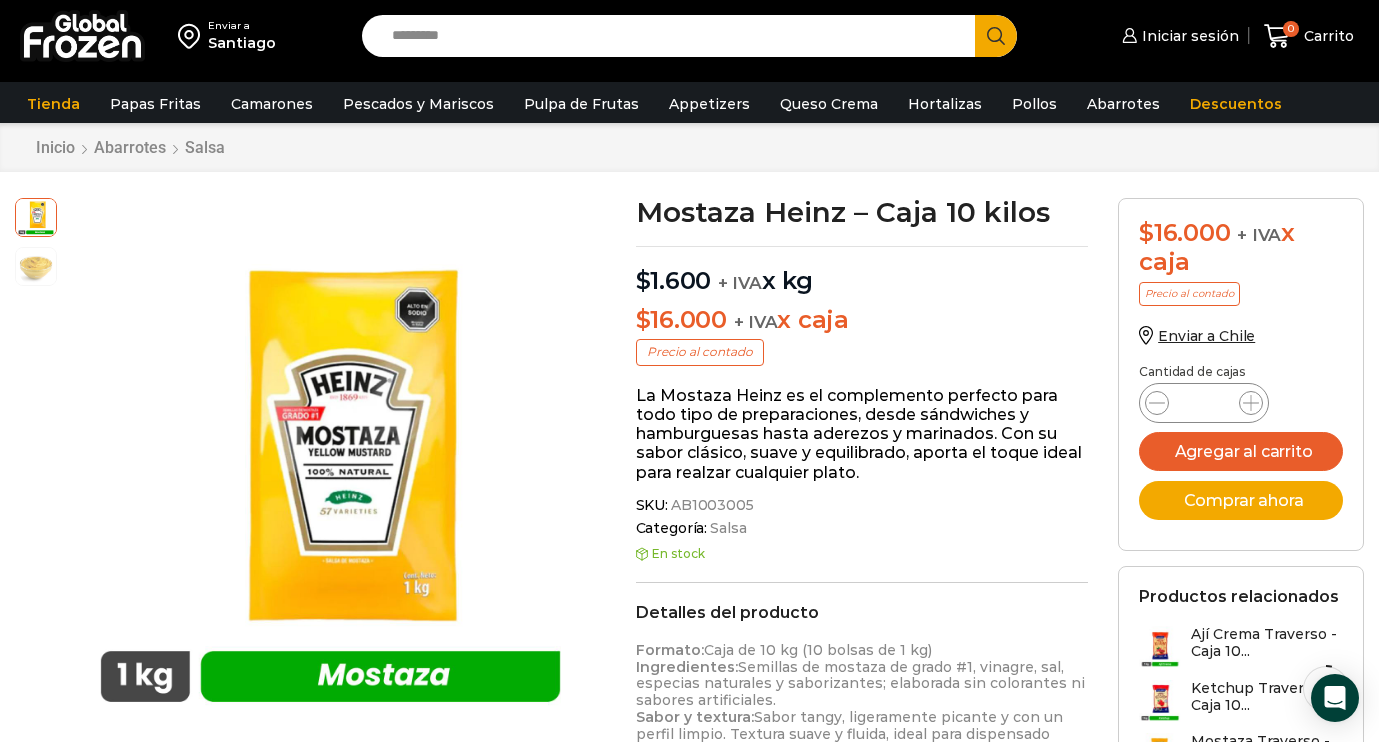 click on "Search input" at bounding box center (673, 36) 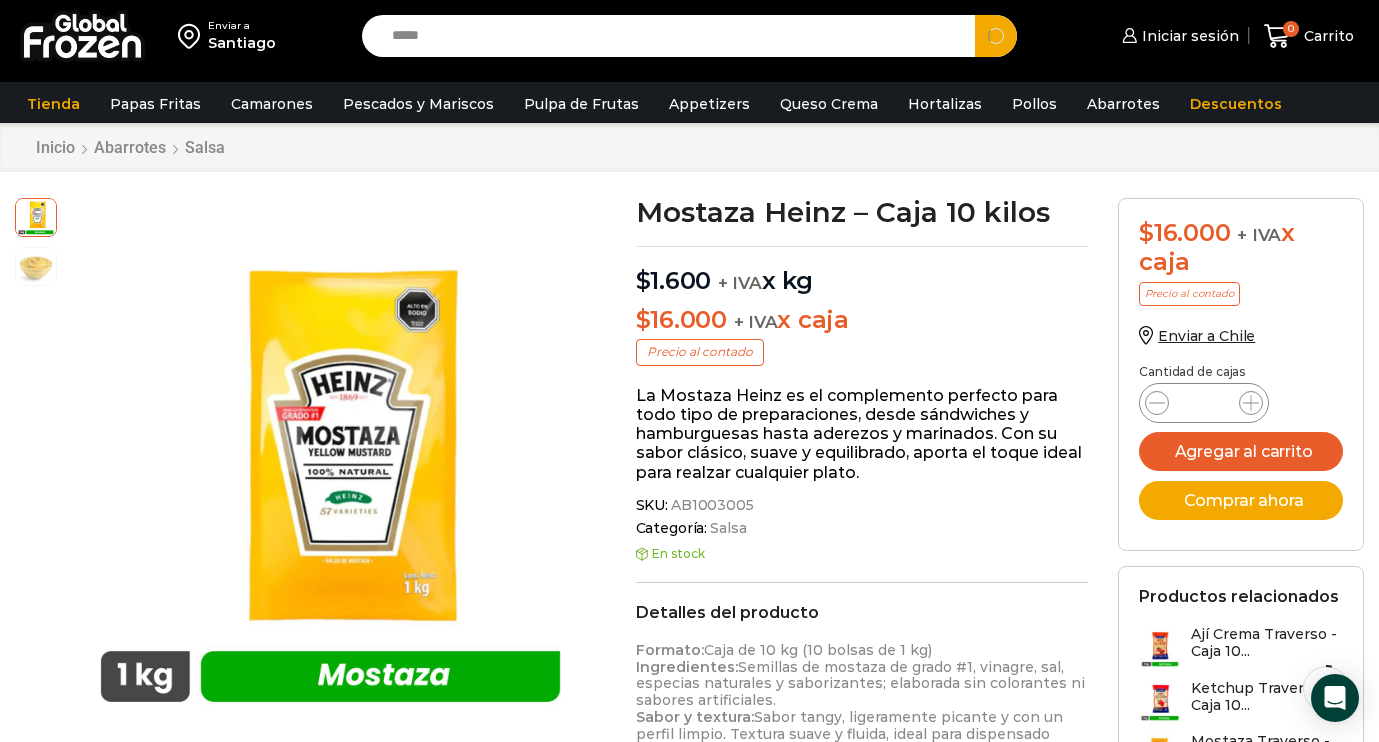 type on "*****" 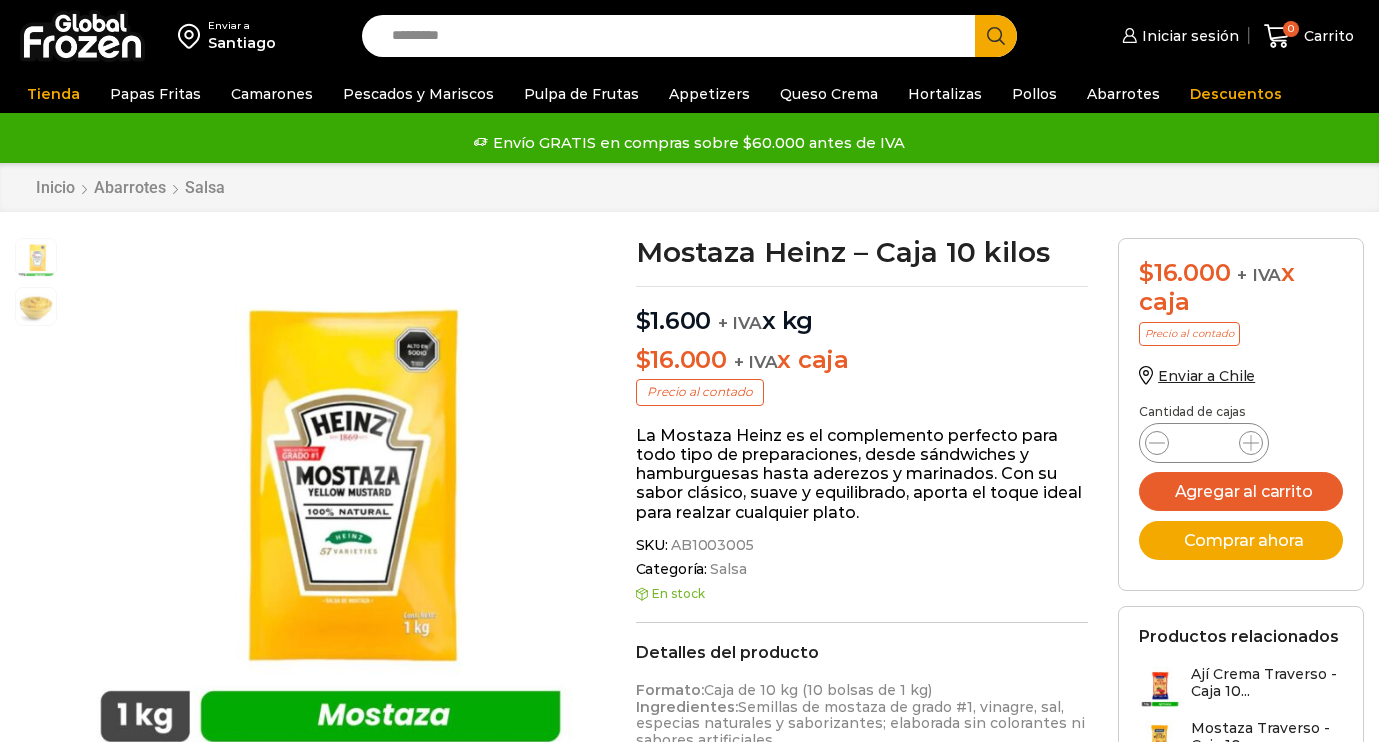 scroll, scrollTop: 0, scrollLeft: 0, axis: both 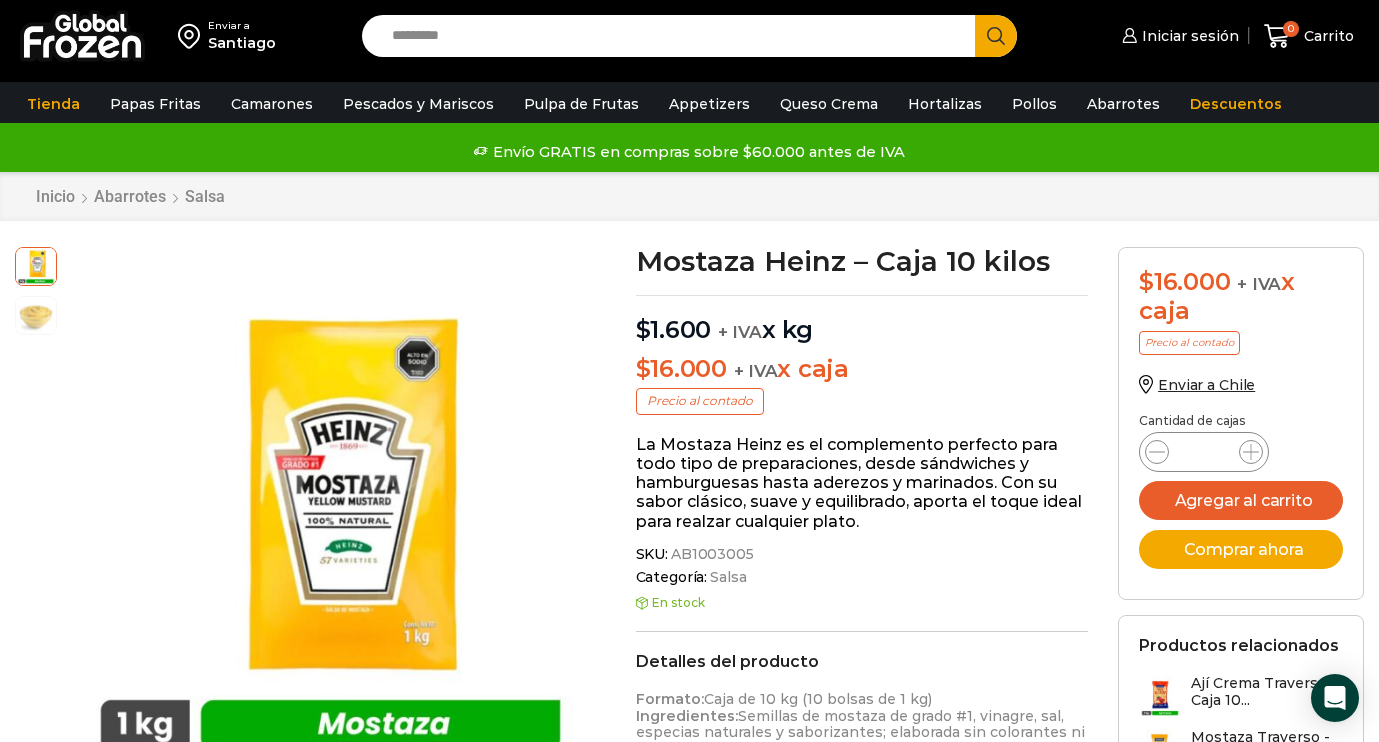 click at bounding box center [82, 36] 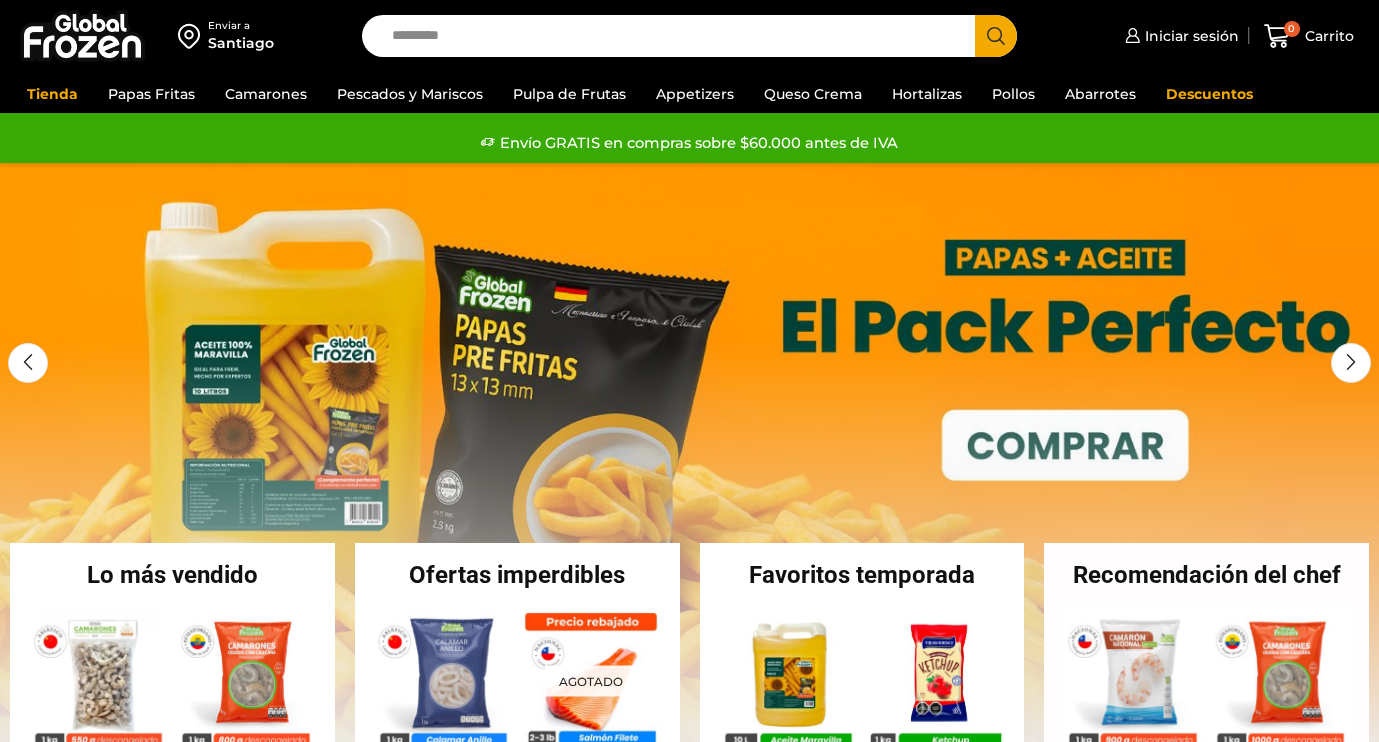 scroll, scrollTop: 0, scrollLeft: 0, axis: both 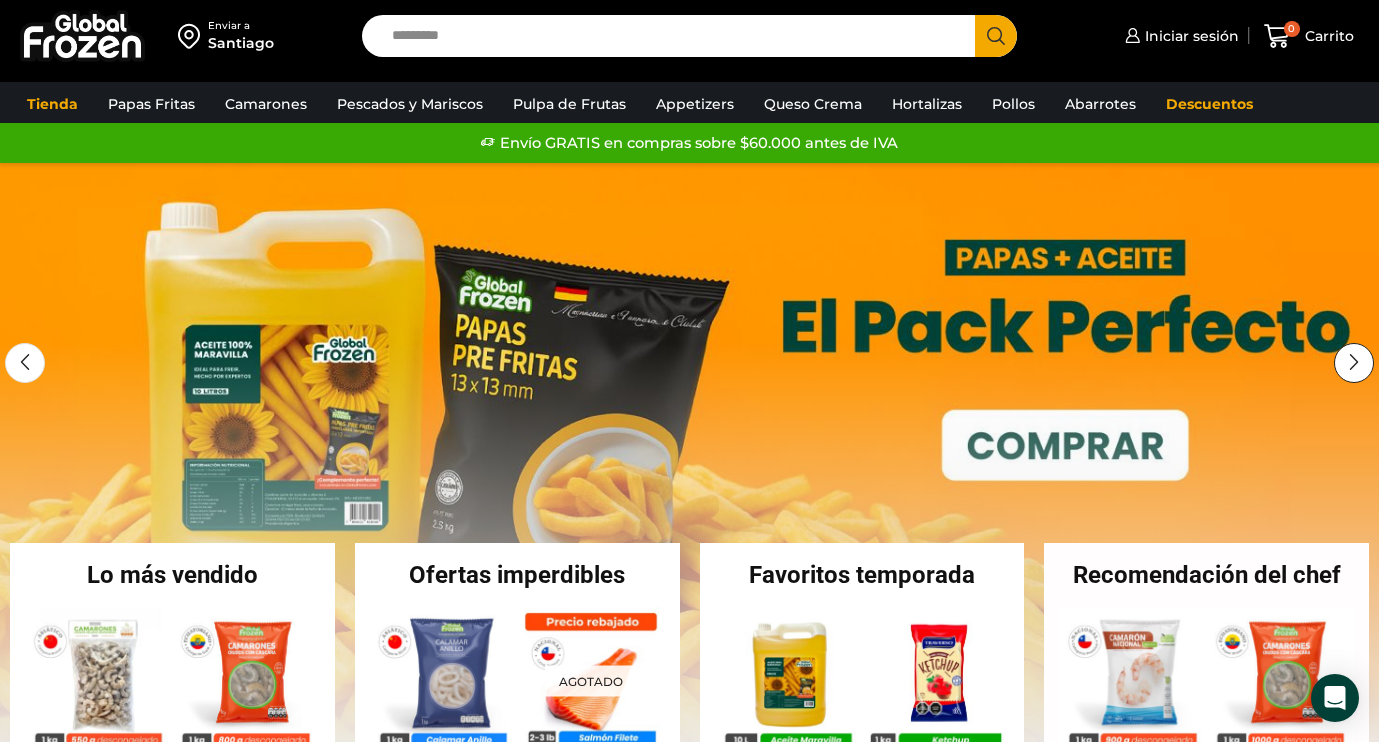 click at bounding box center [1354, 363] 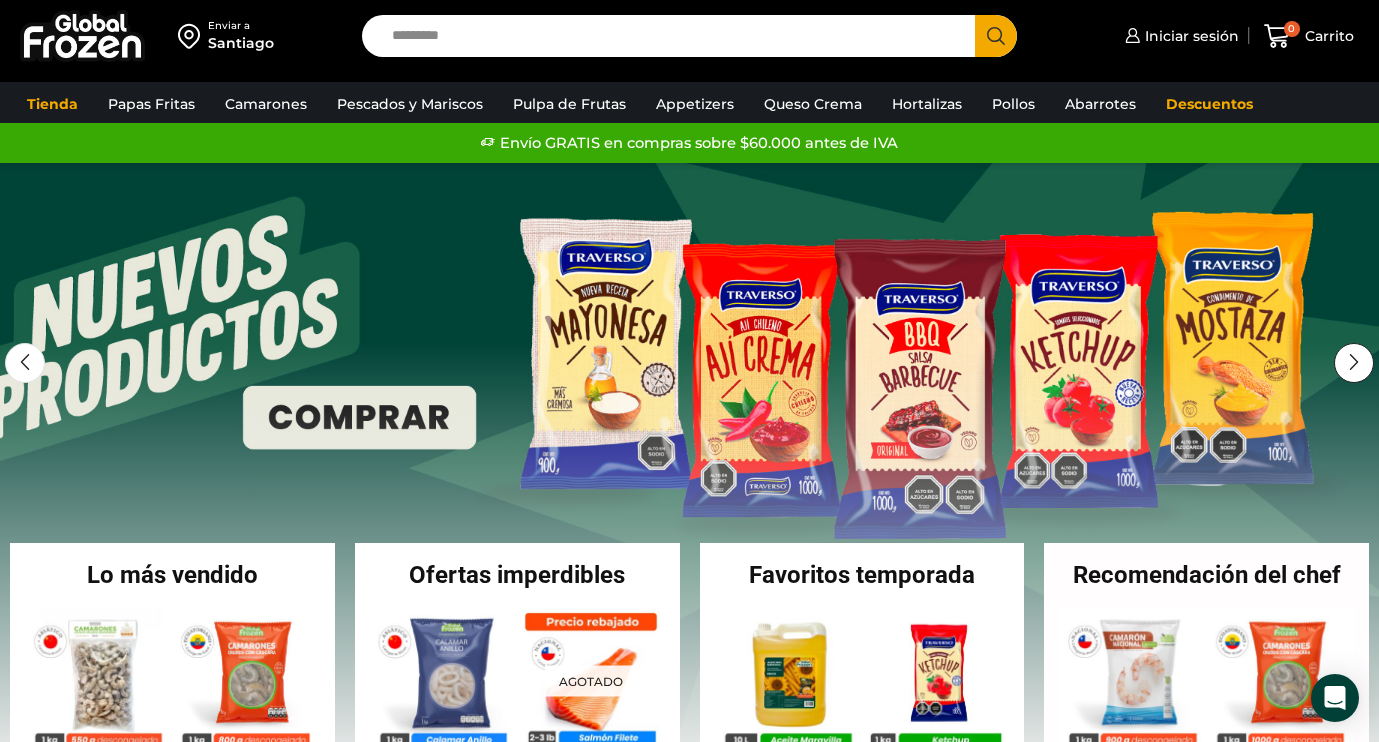 click at bounding box center (1354, 363) 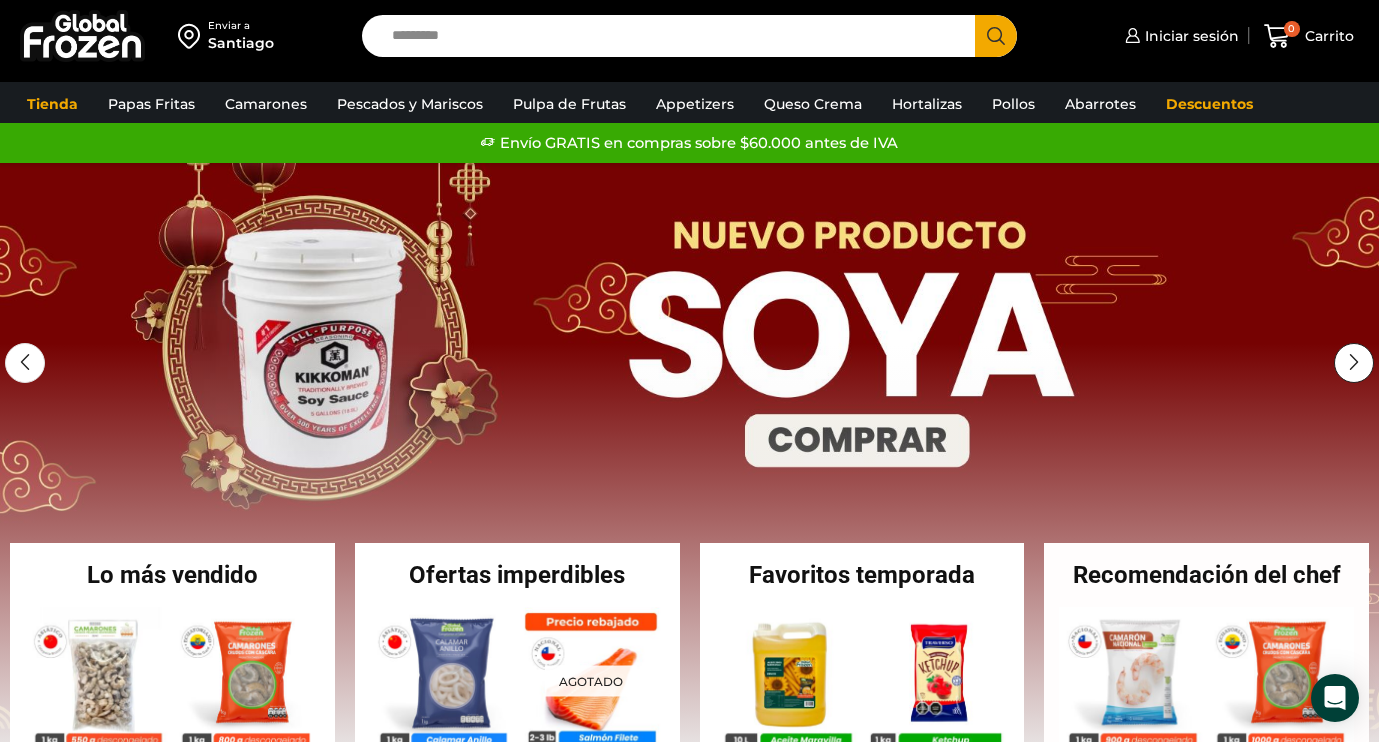 click at bounding box center (1354, 363) 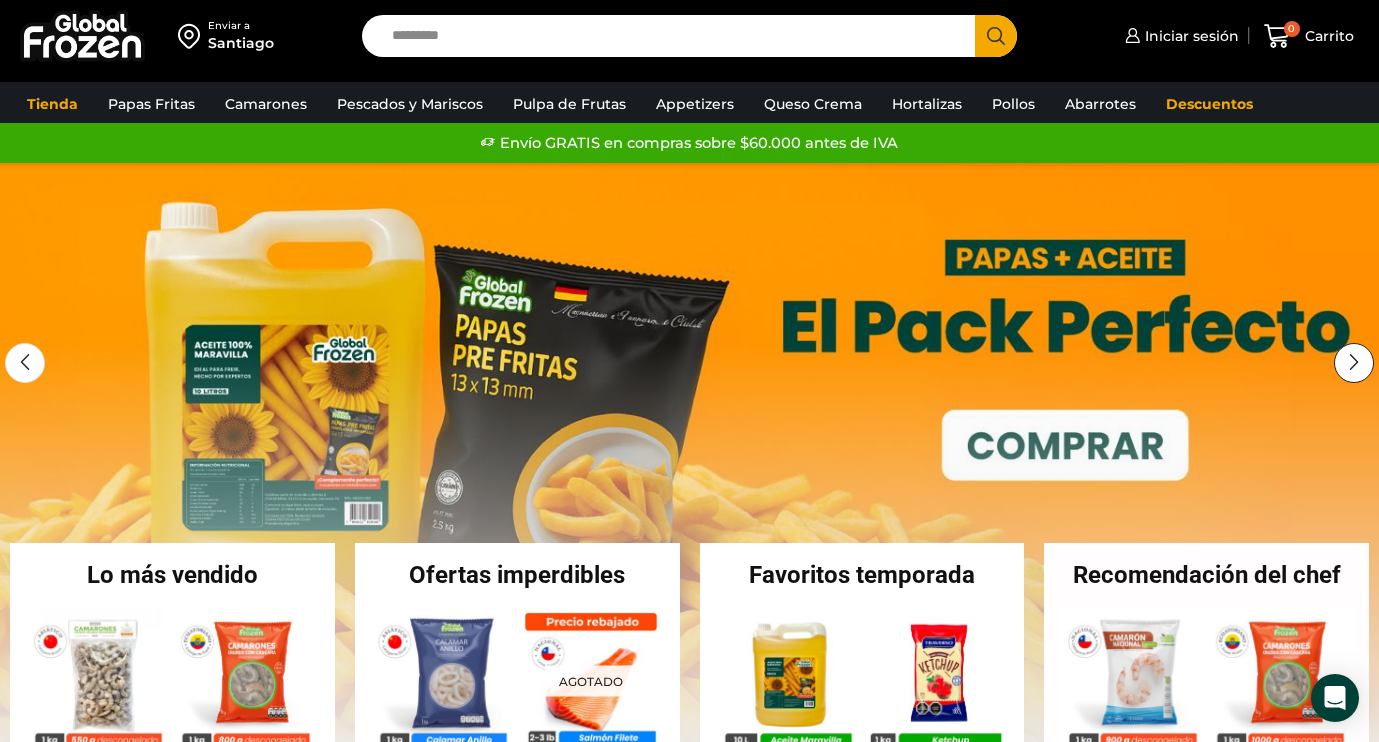 click at bounding box center [1354, 363] 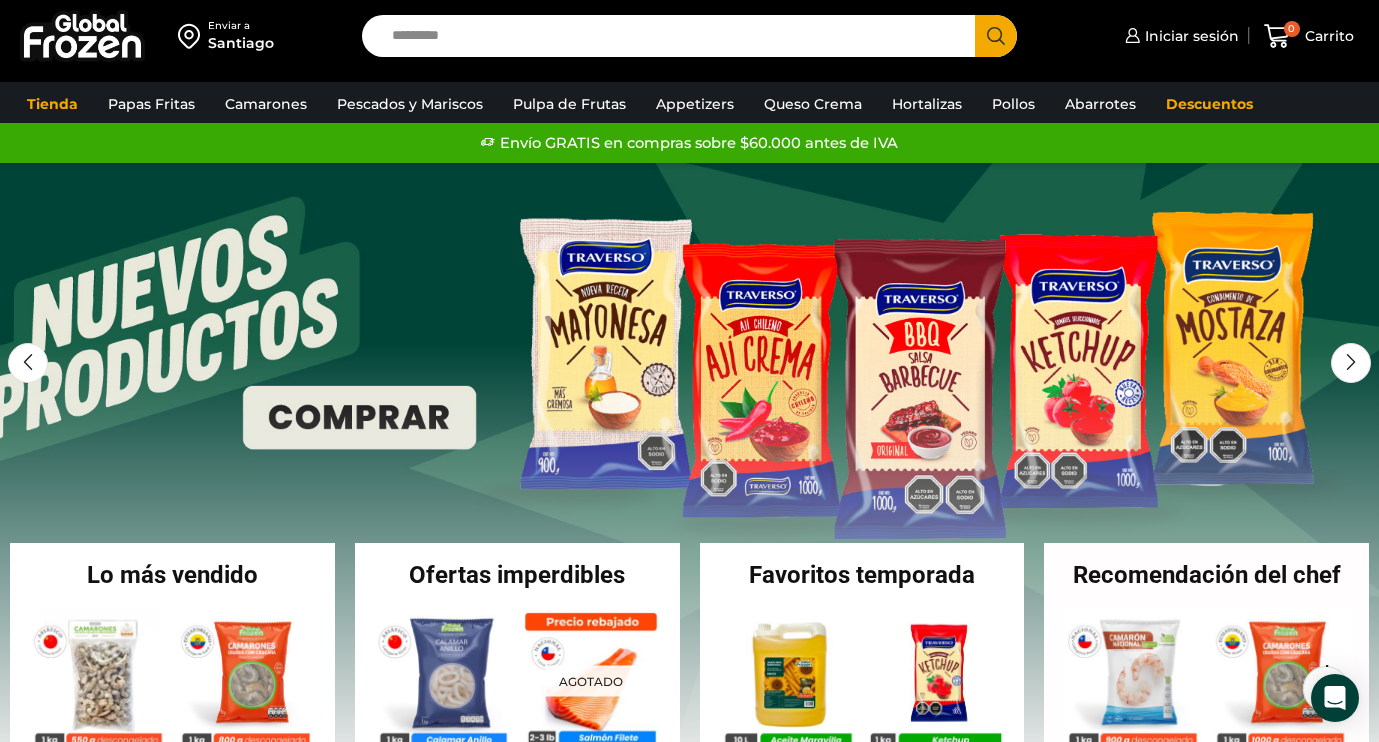 scroll, scrollTop: 0, scrollLeft: 0, axis: both 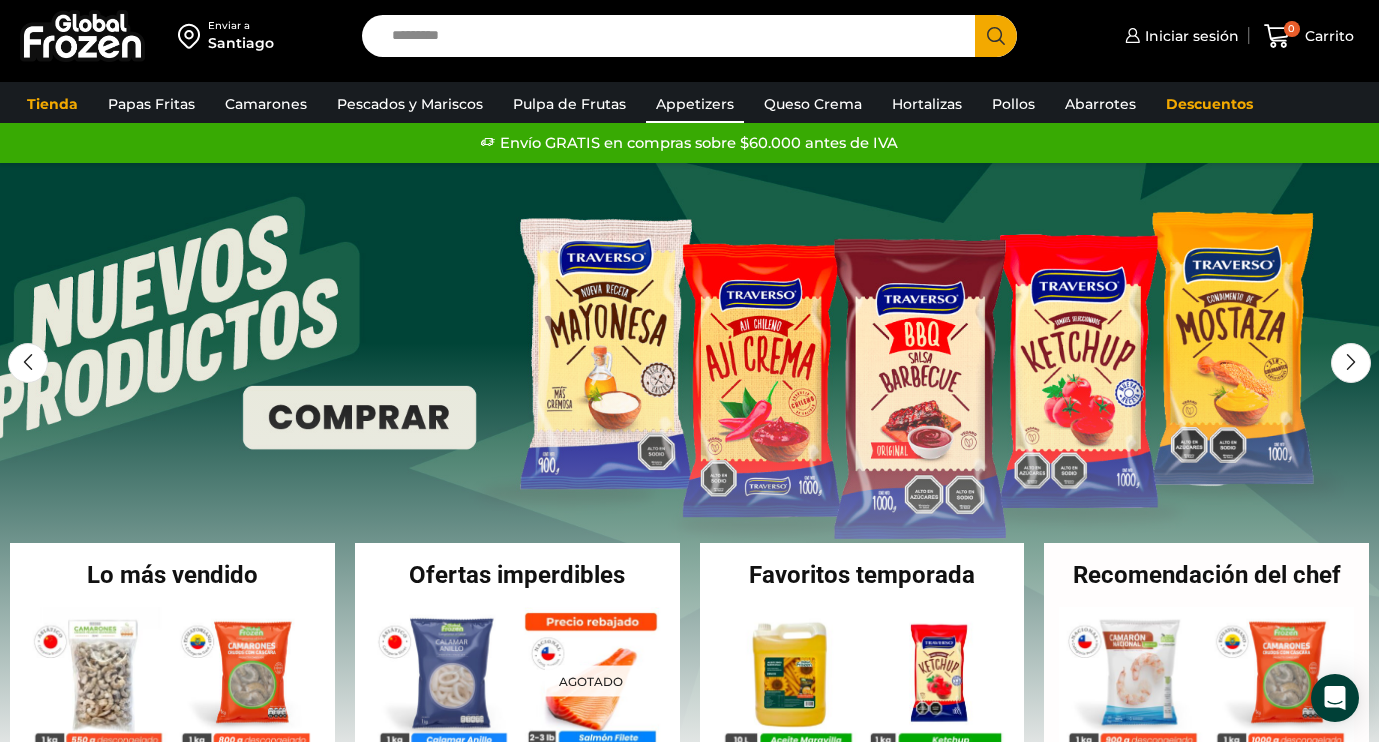 click on "Appetizers" at bounding box center (695, 104) 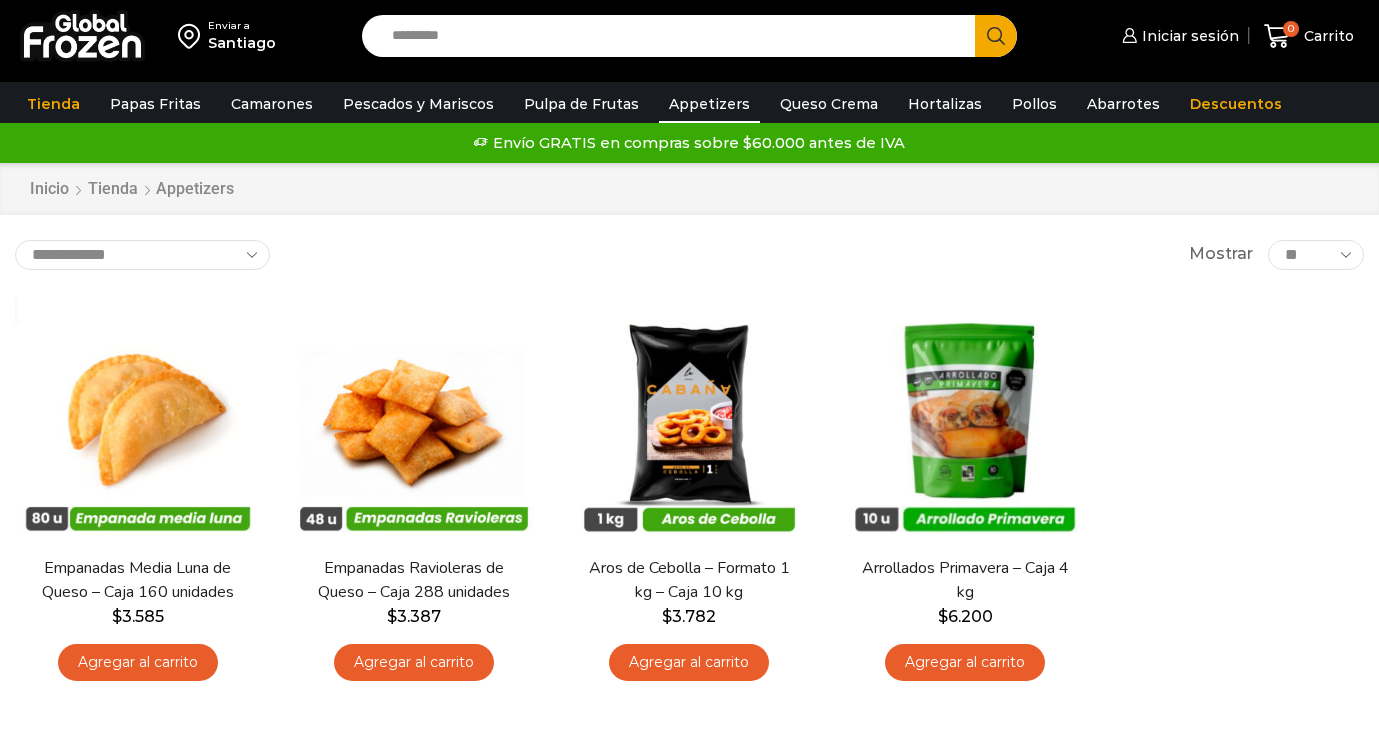 scroll, scrollTop: 0, scrollLeft: 0, axis: both 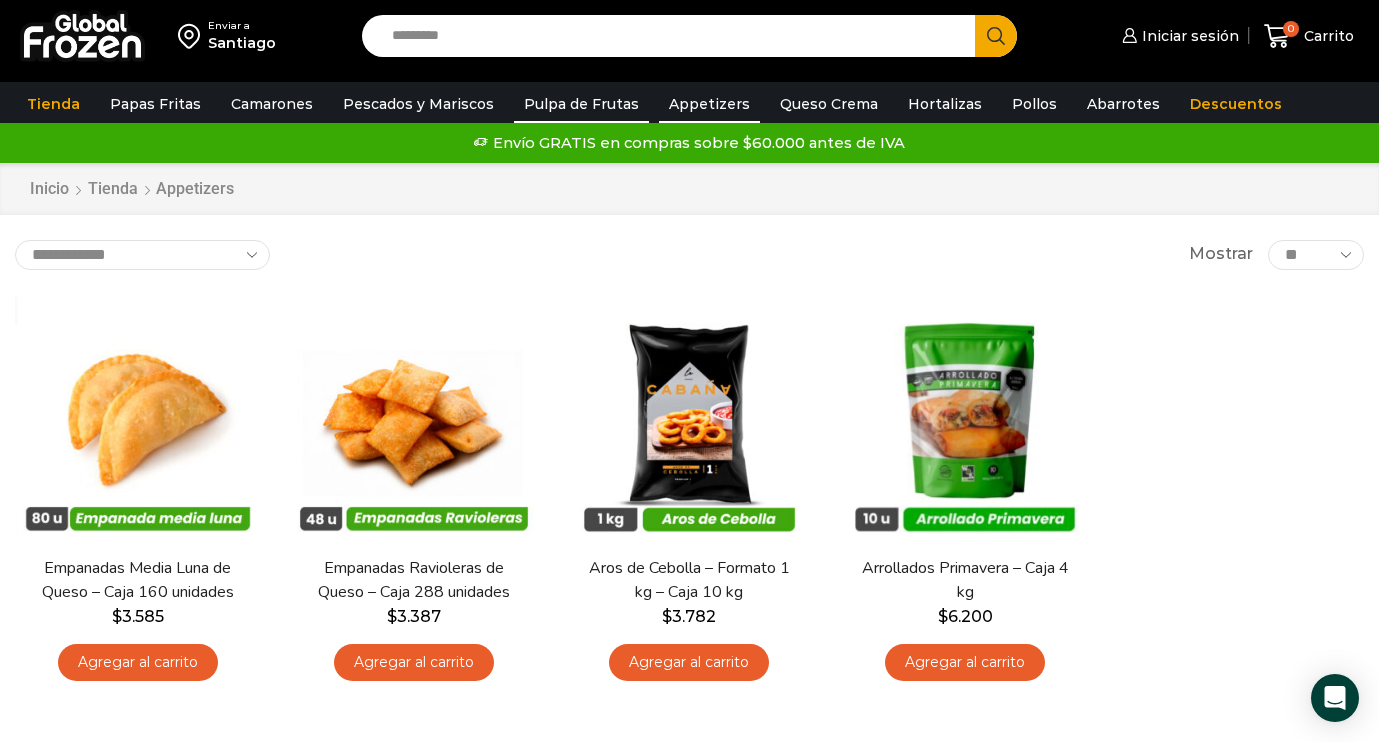 click on "Pulpa de Frutas" at bounding box center (581, 104) 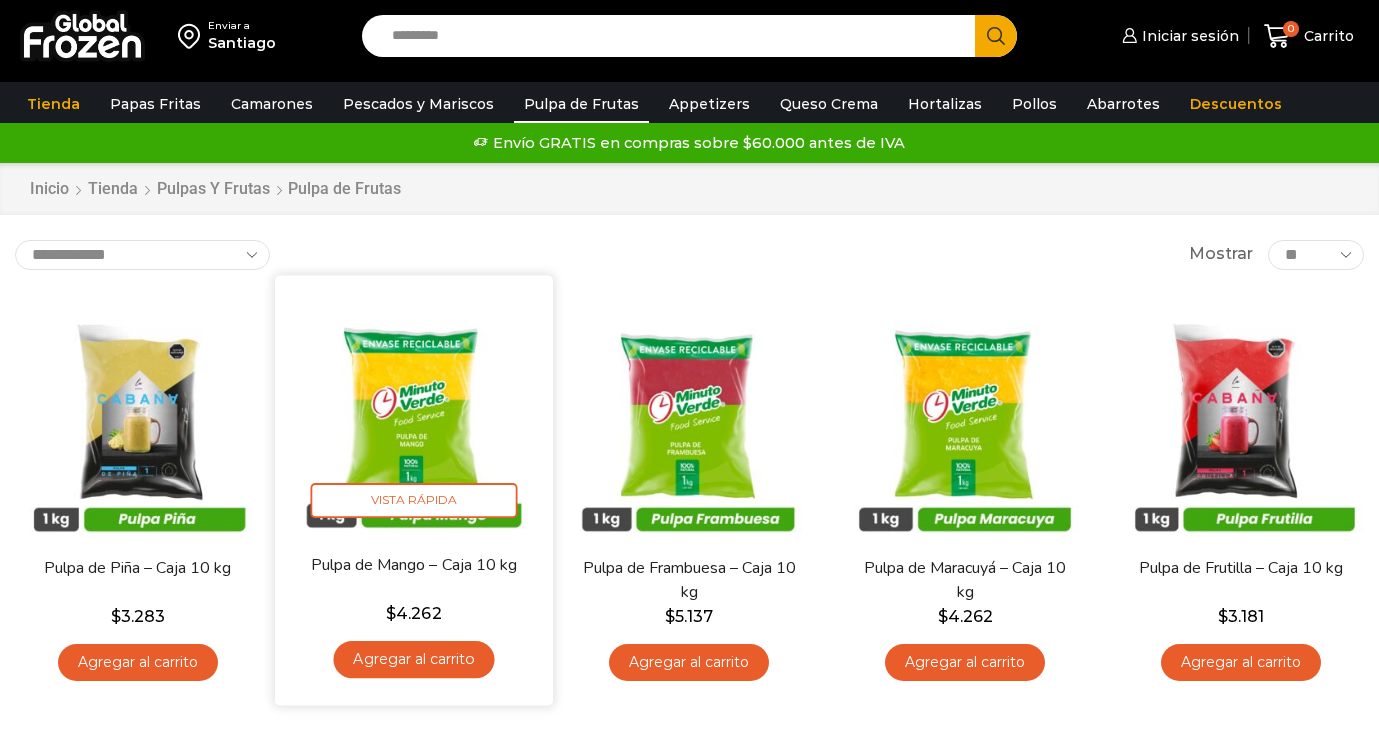 scroll, scrollTop: 0, scrollLeft: 0, axis: both 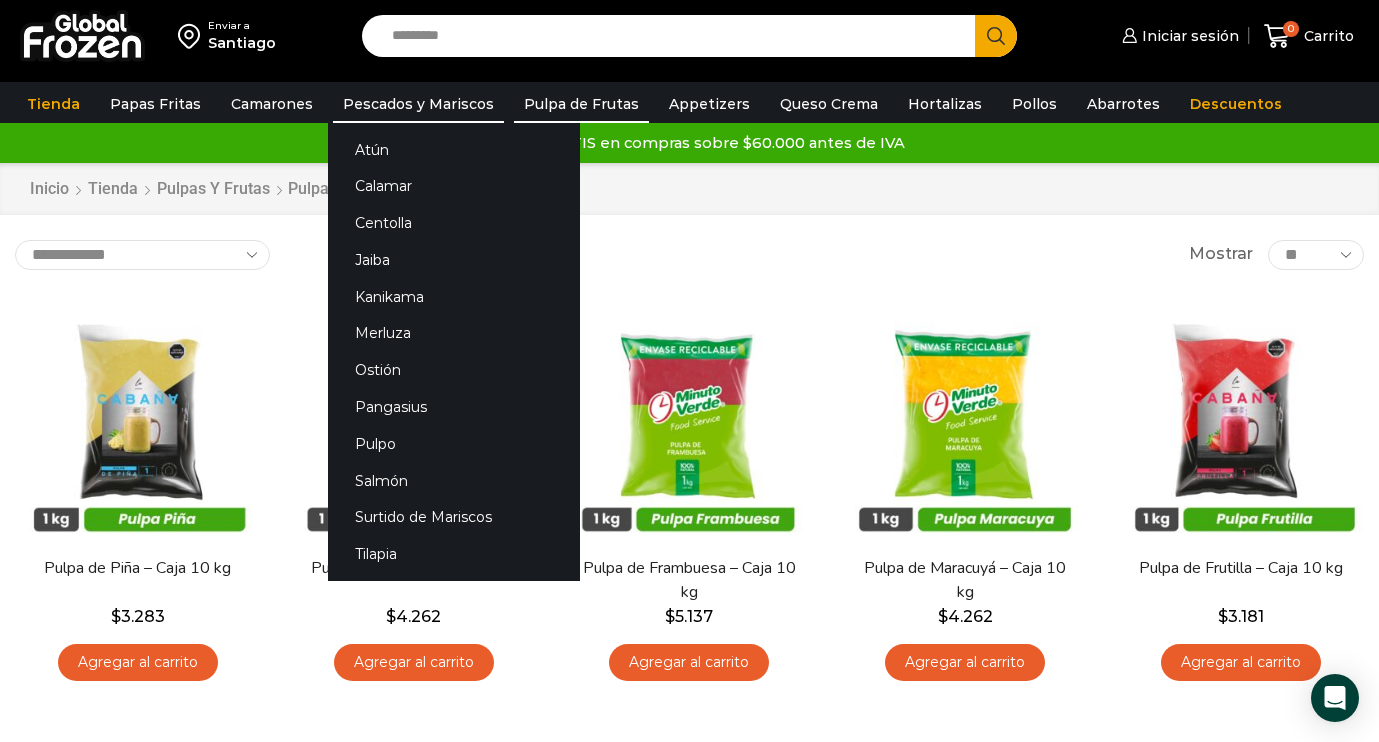 click on "Pescados y Mariscos" at bounding box center (418, 104) 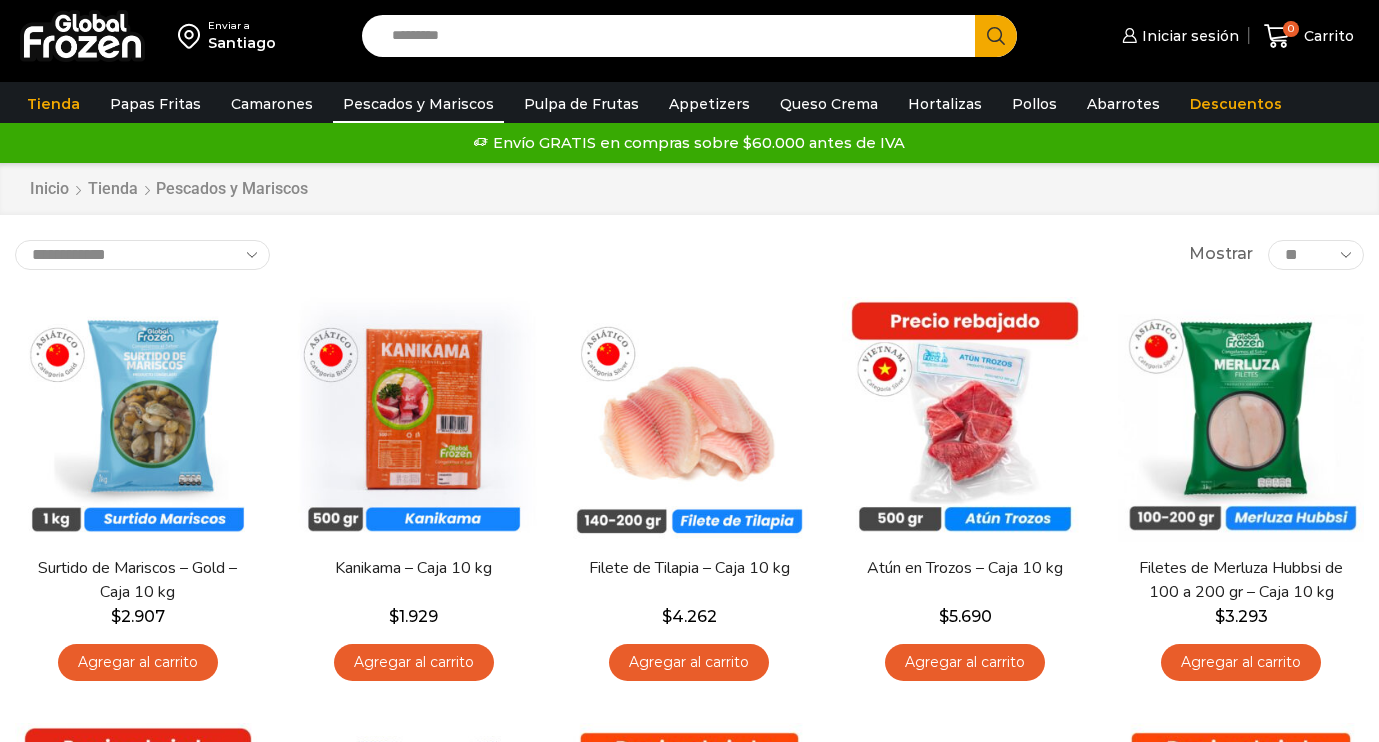 scroll, scrollTop: 0, scrollLeft: 0, axis: both 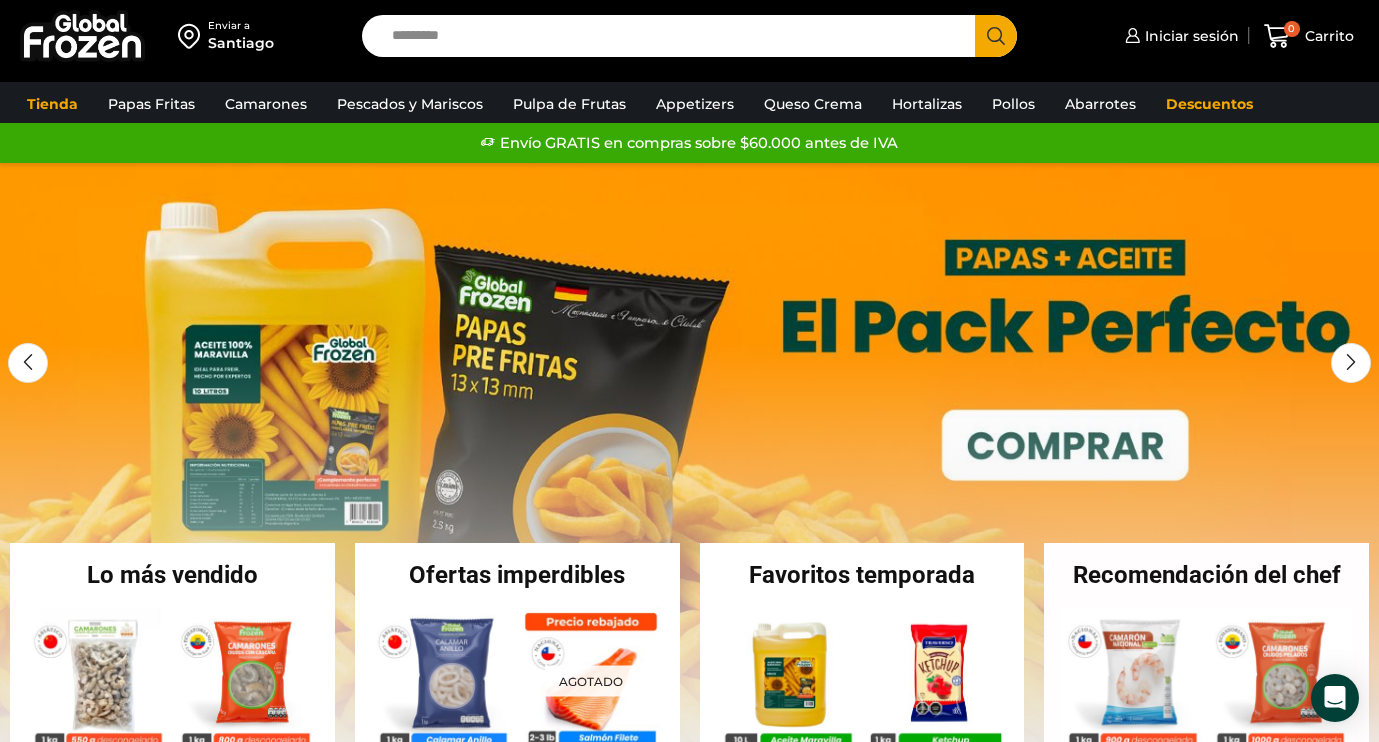 click on "Search input" at bounding box center [673, 36] 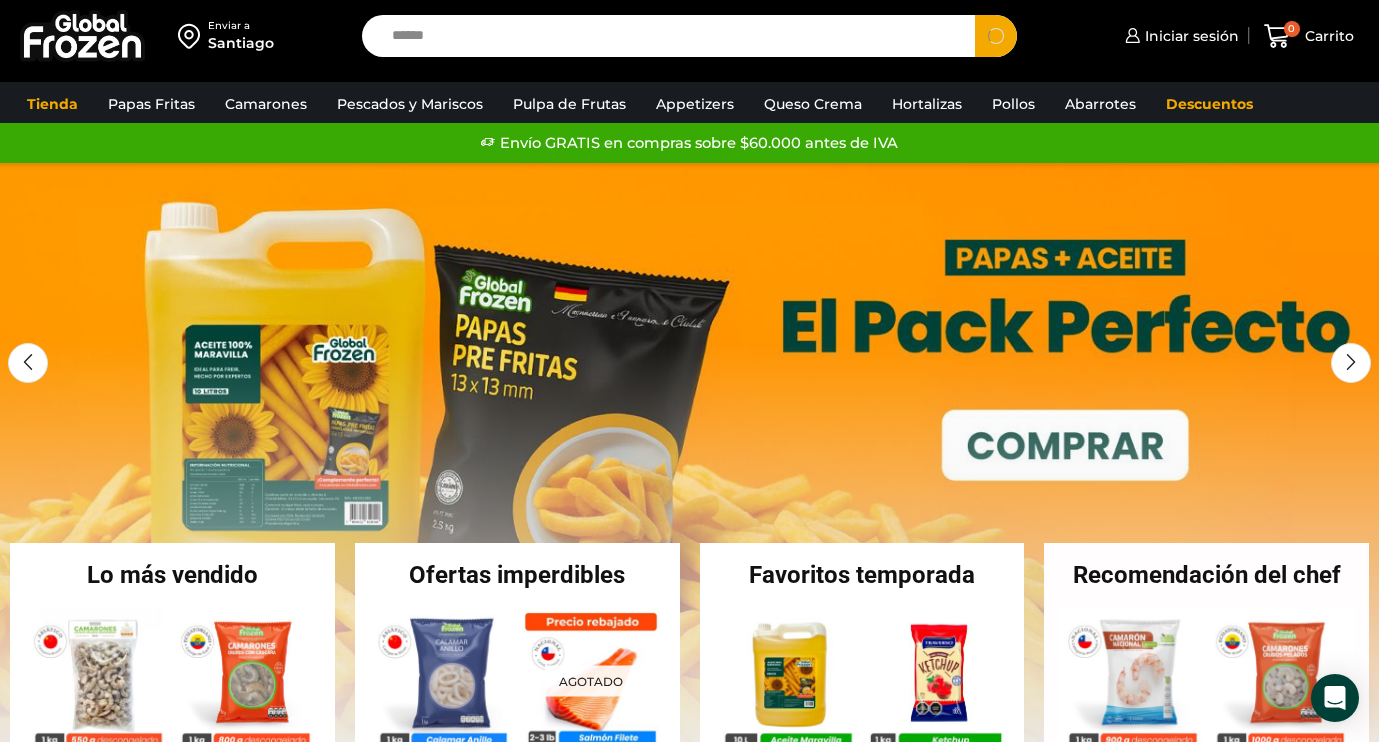 type on "******" 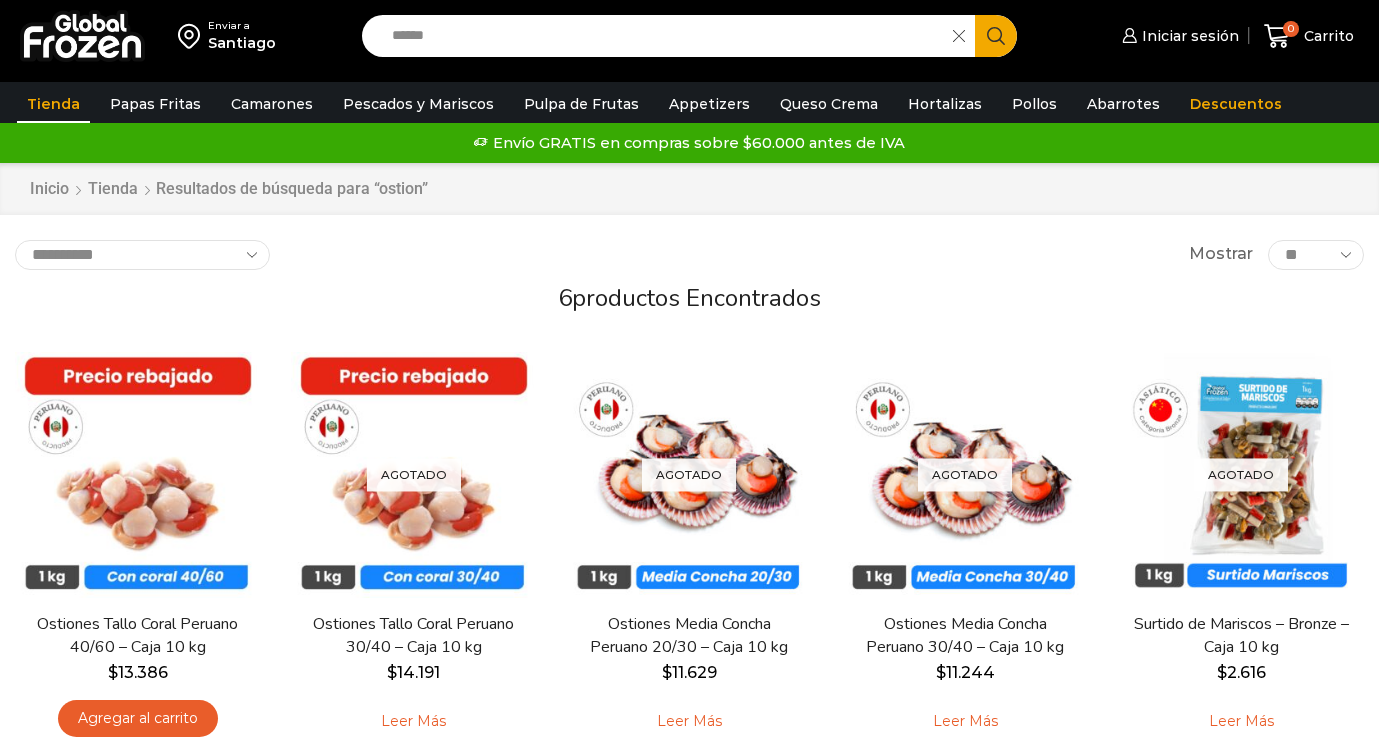scroll, scrollTop: 0, scrollLeft: 0, axis: both 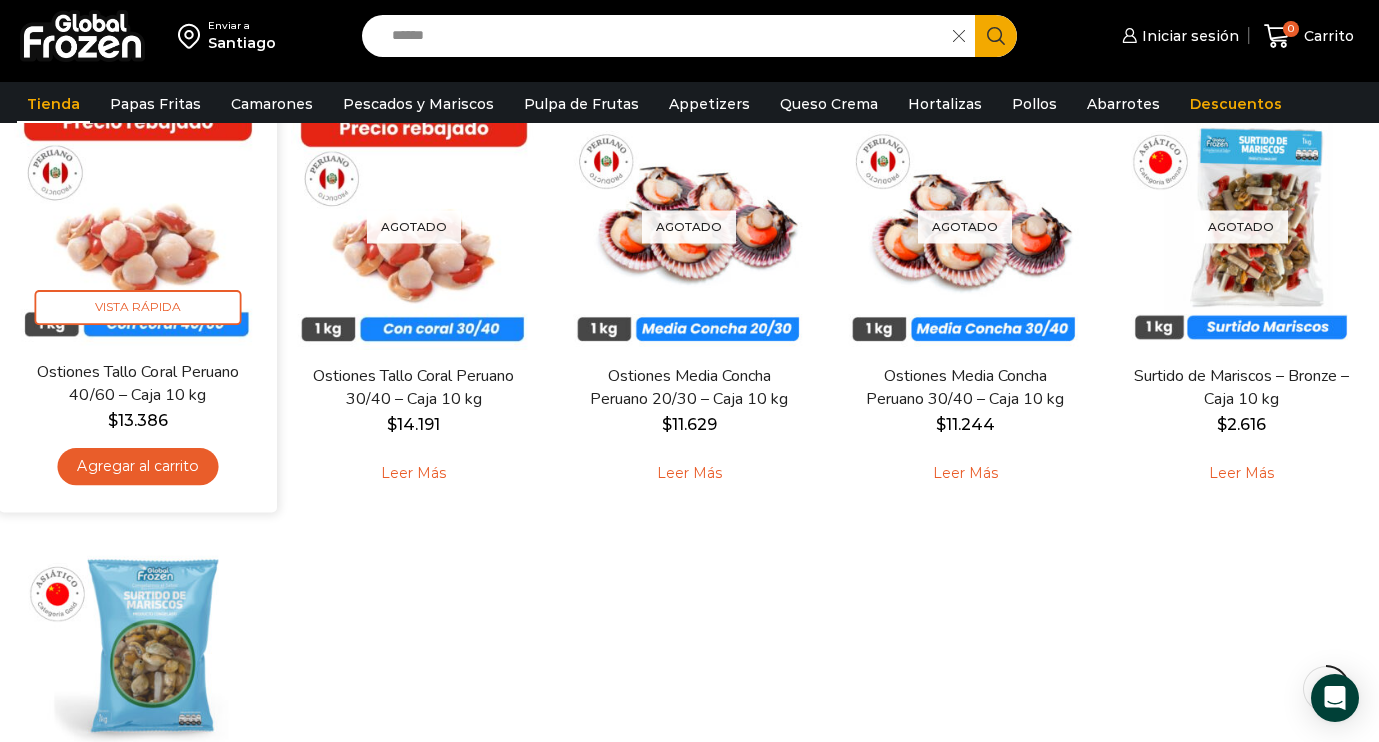 click at bounding box center (138, 222) 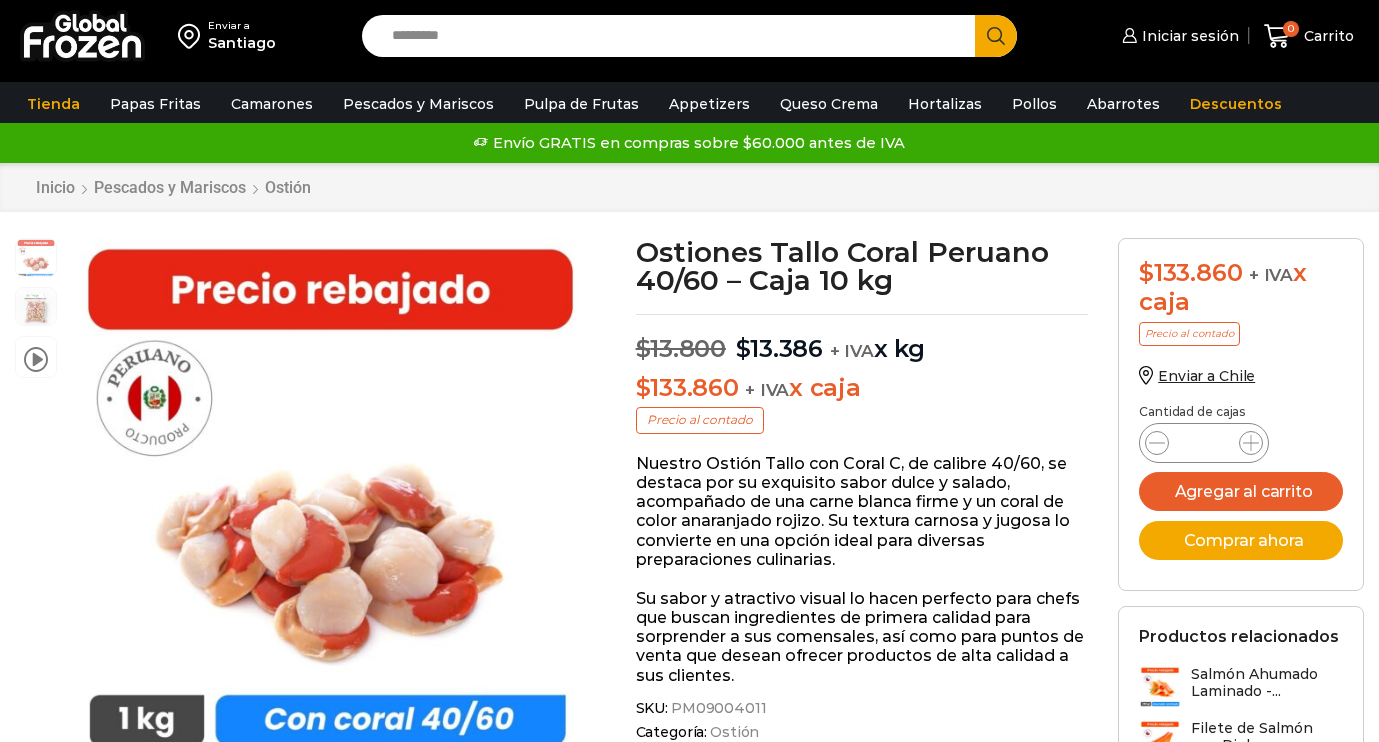 scroll, scrollTop: 0, scrollLeft: 0, axis: both 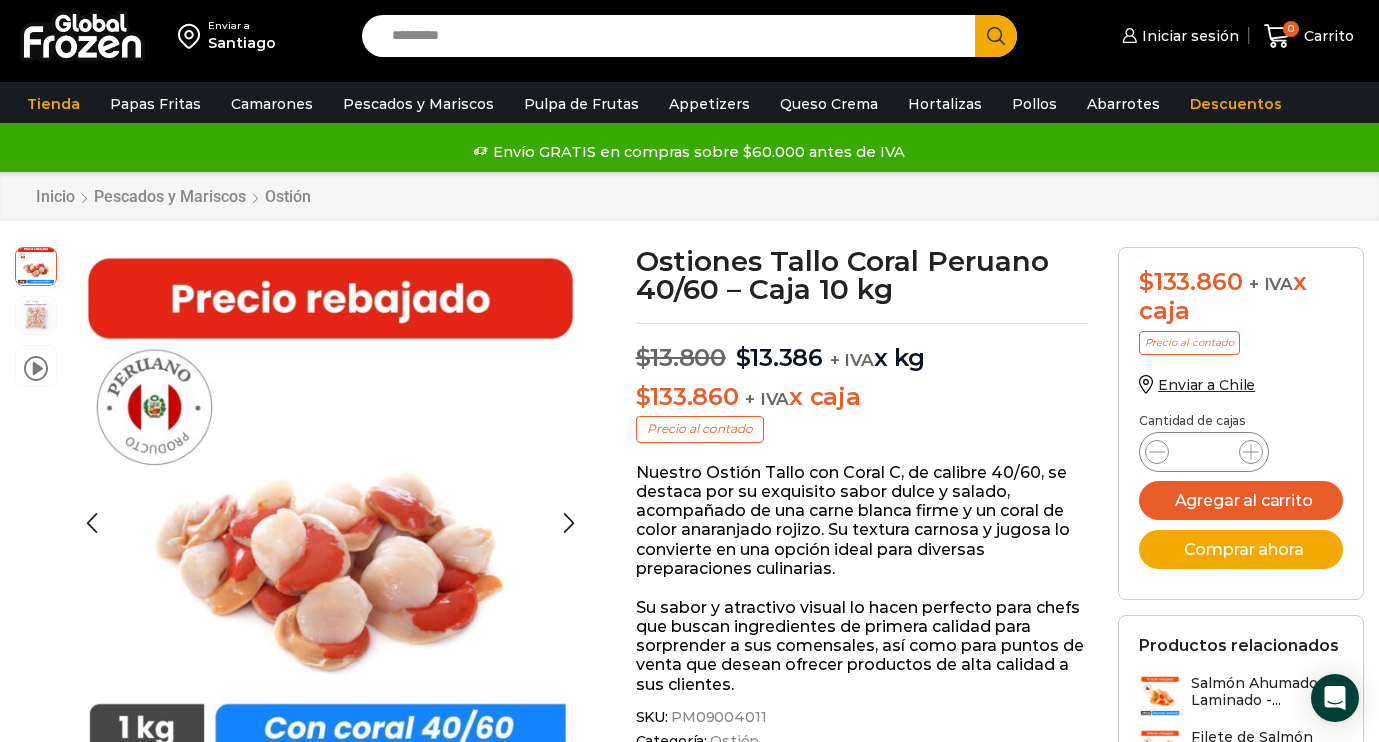 click at bounding box center (36, 314) 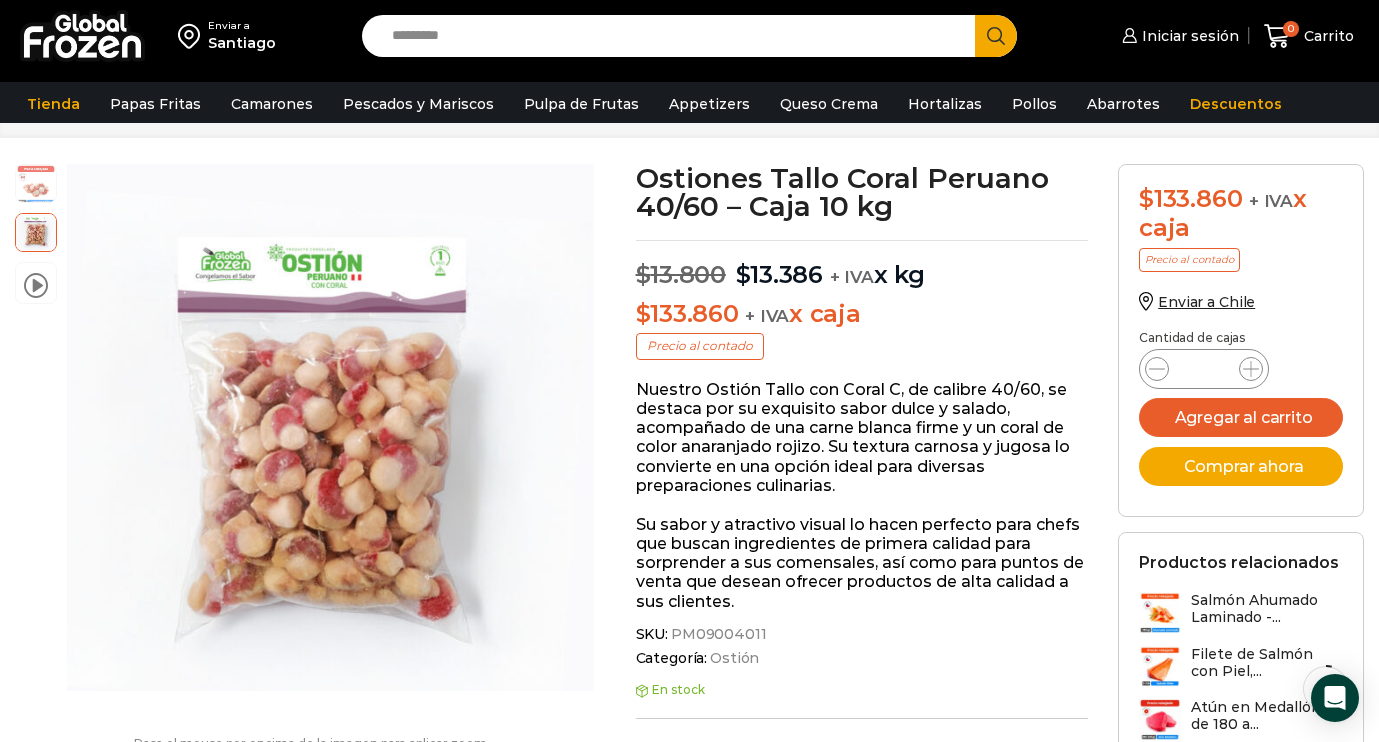 scroll, scrollTop: 93, scrollLeft: 0, axis: vertical 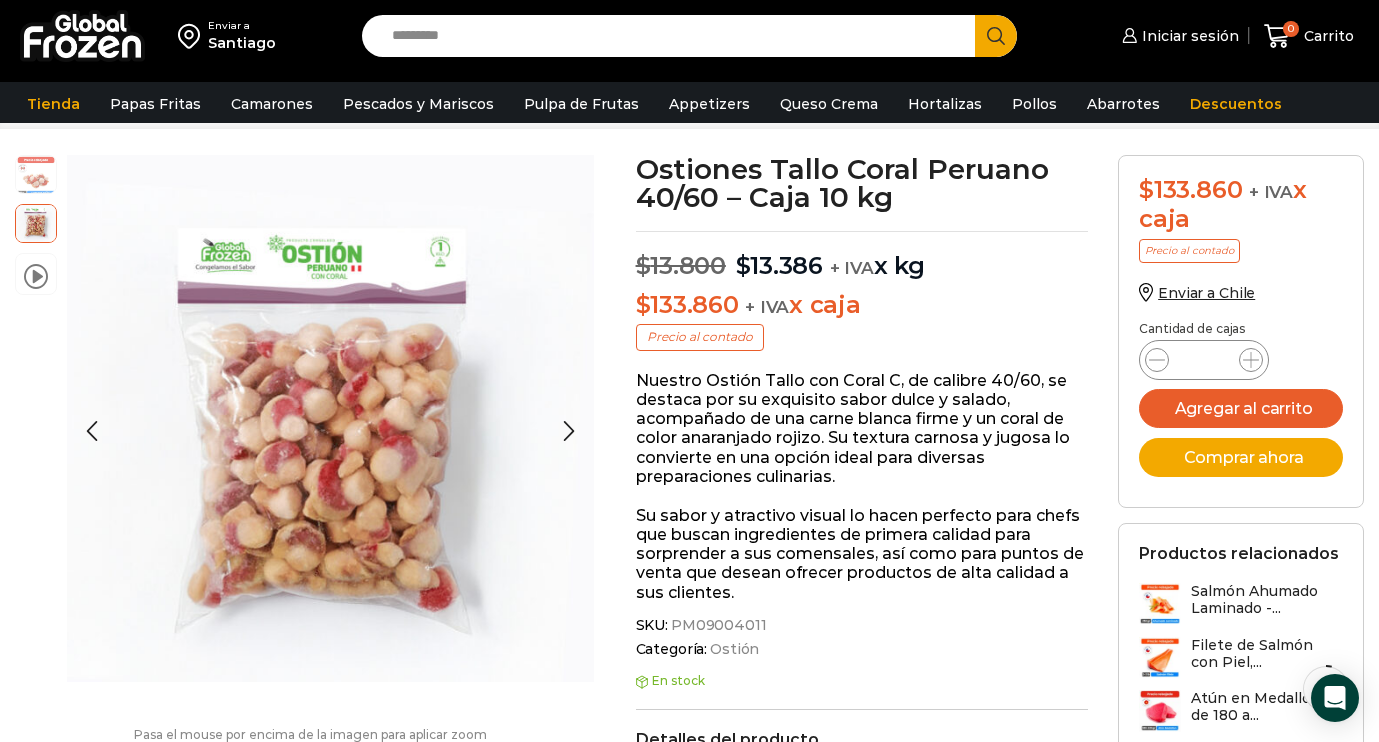click at bounding box center [36, 222] 